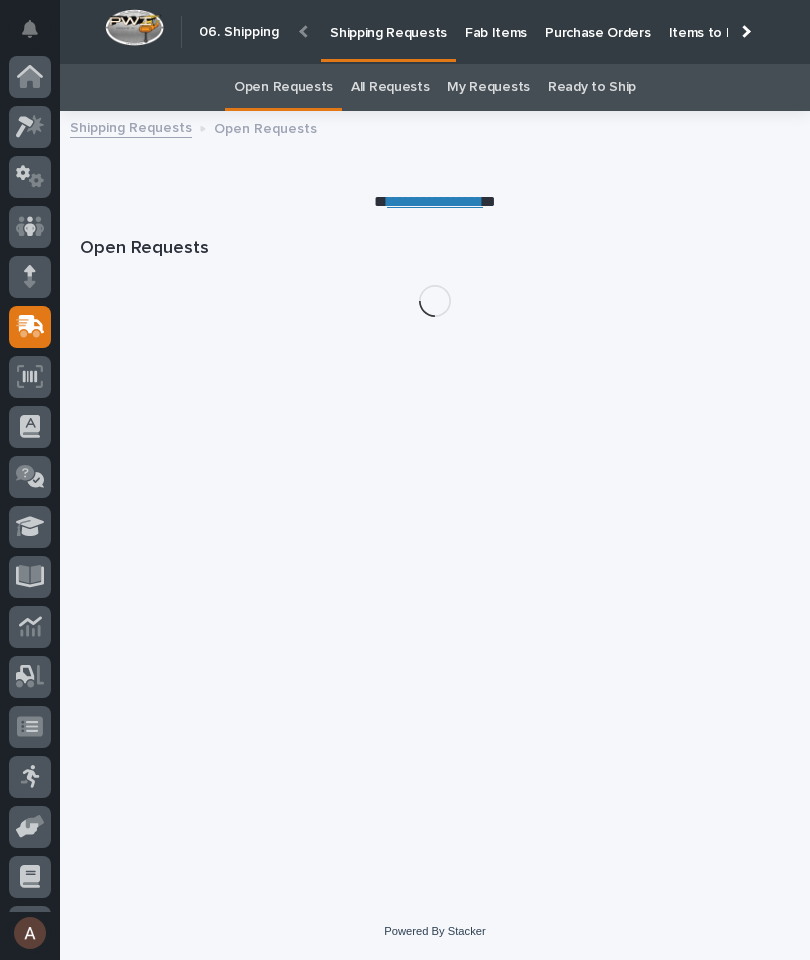 scroll, scrollTop: 0, scrollLeft: 0, axis: both 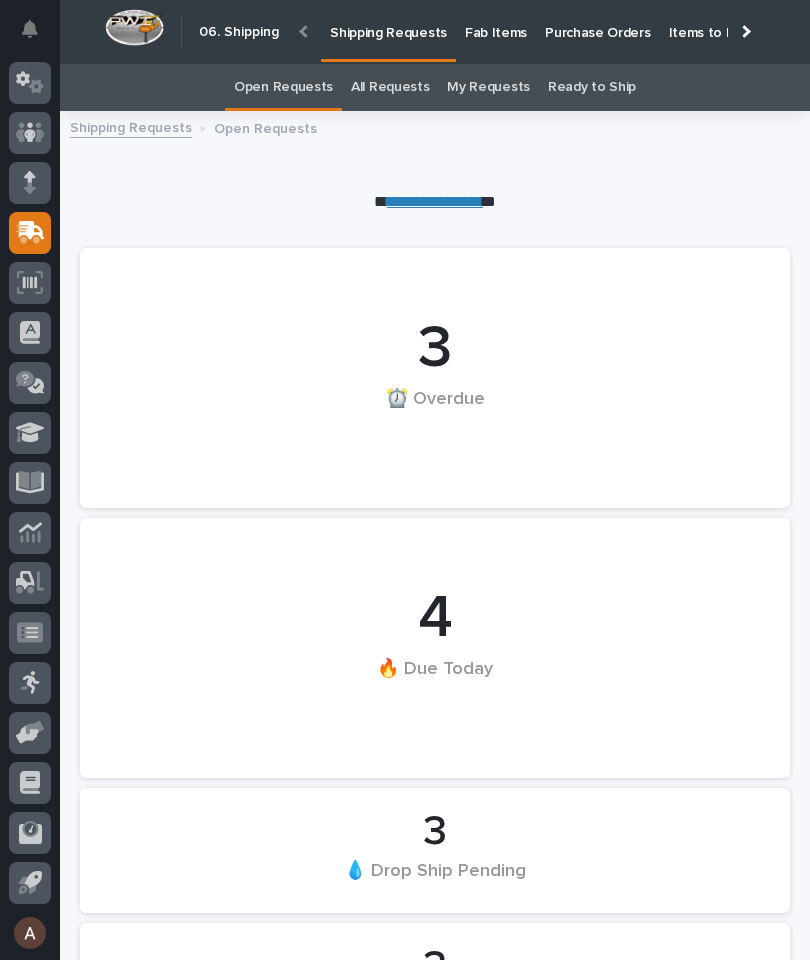 click at bounding box center (744, 31) 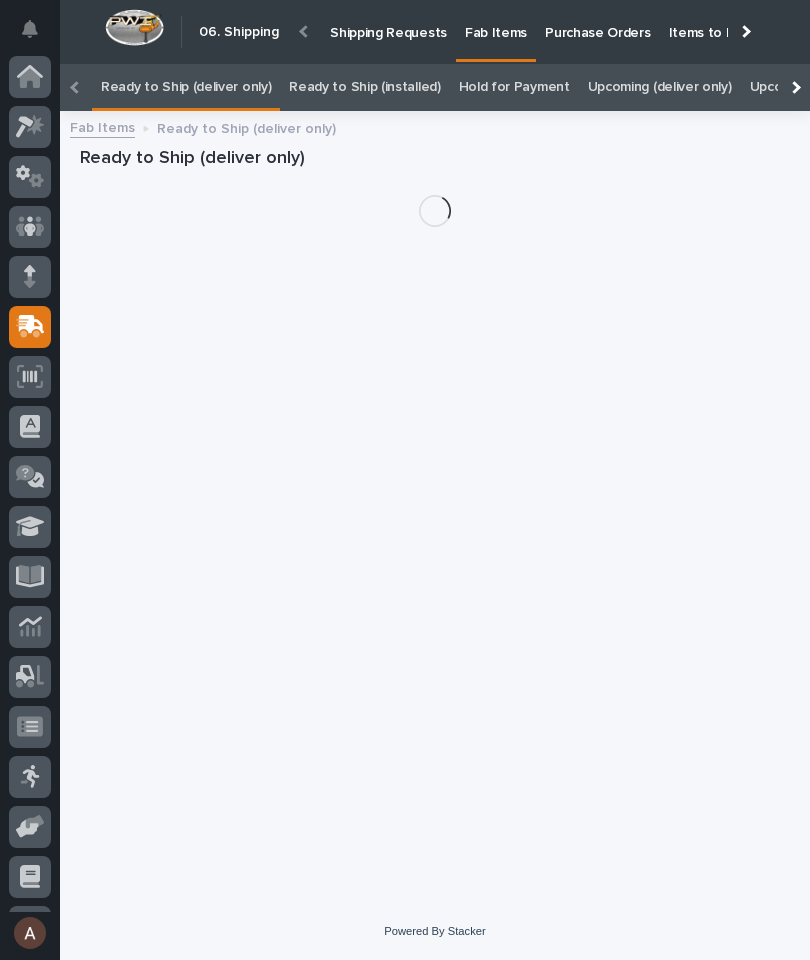 scroll, scrollTop: 0, scrollLeft: -95, axis: horizontal 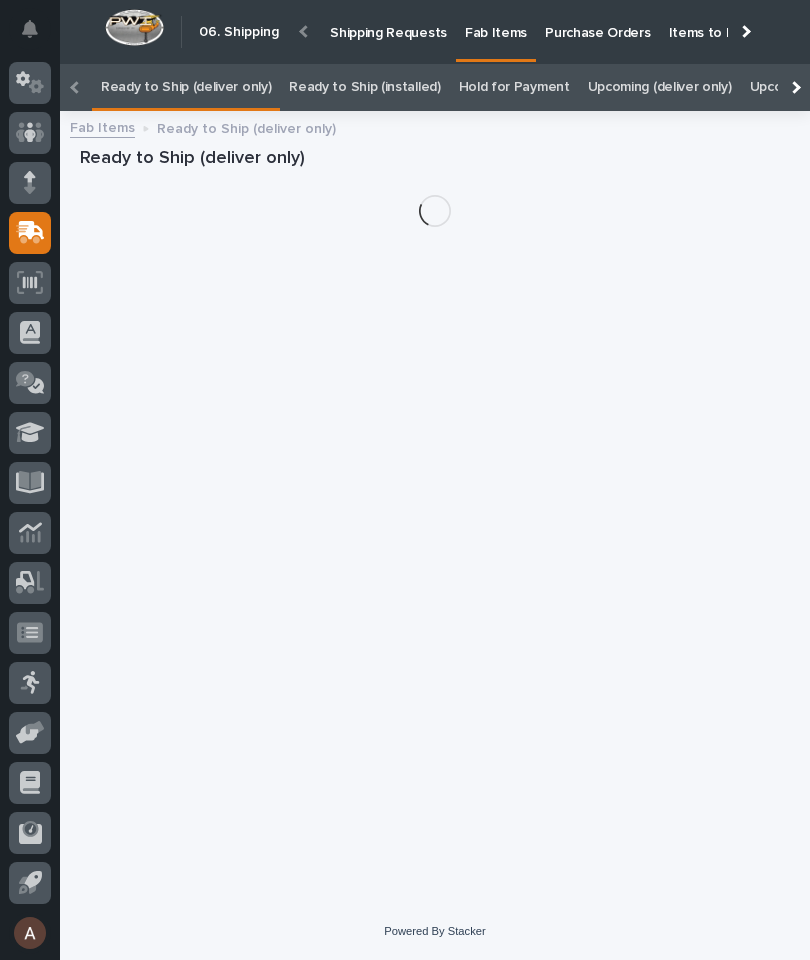 click at bounding box center [794, 87] 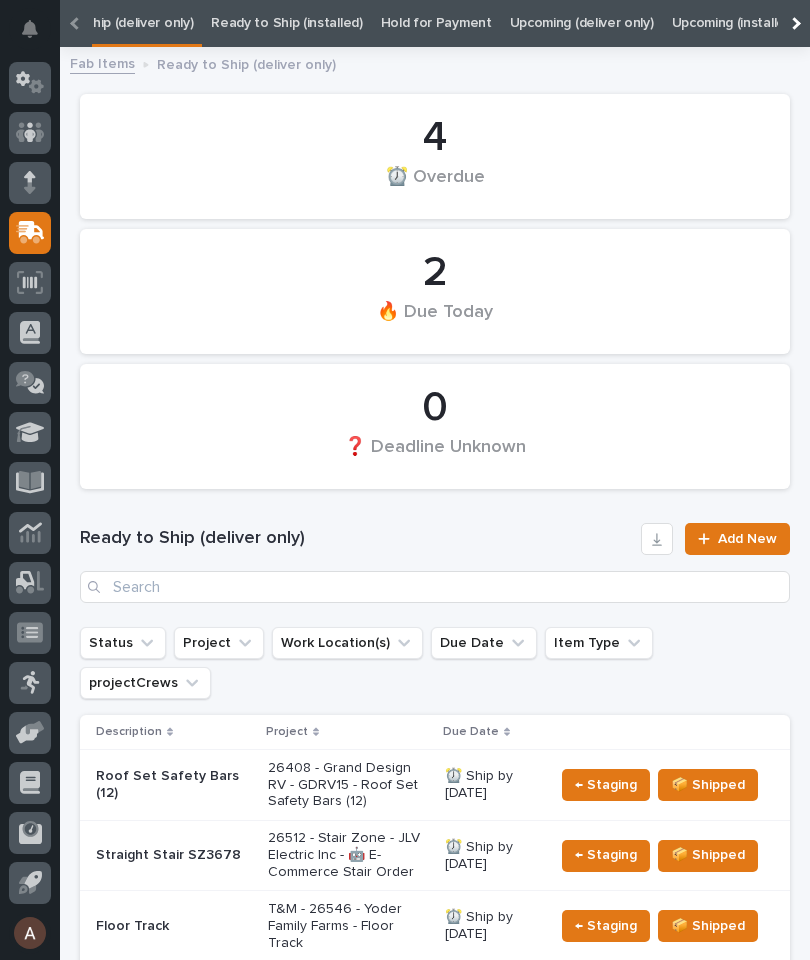 scroll, scrollTop: 0, scrollLeft: 202, axis: horizontal 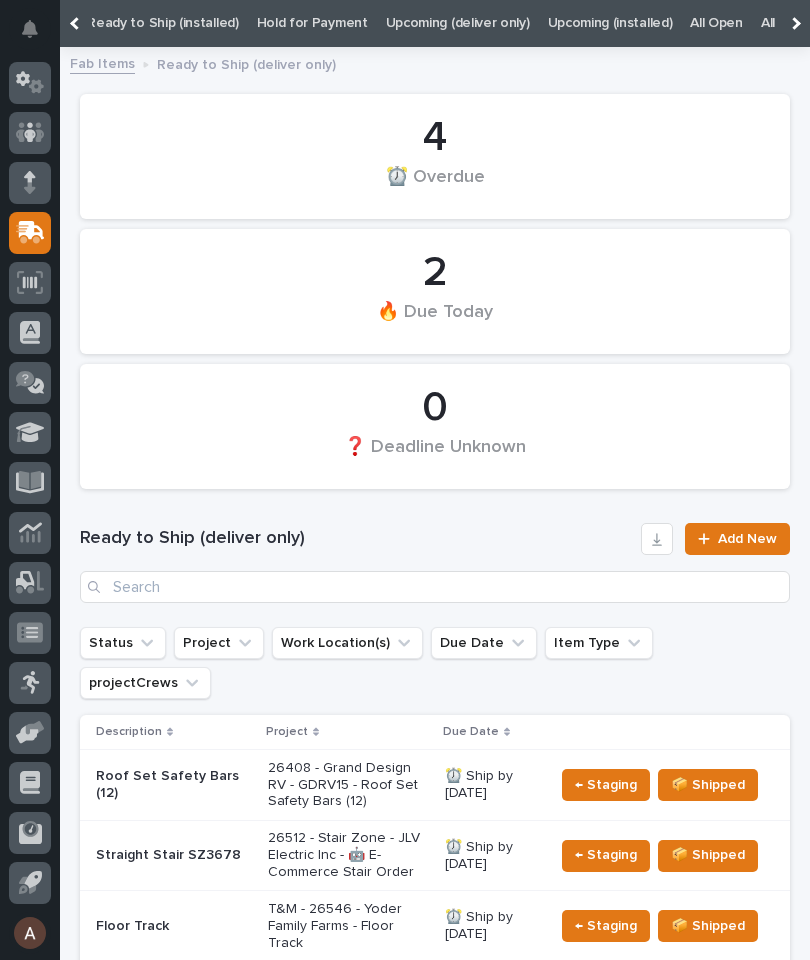 click on "All" at bounding box center (768, 23) 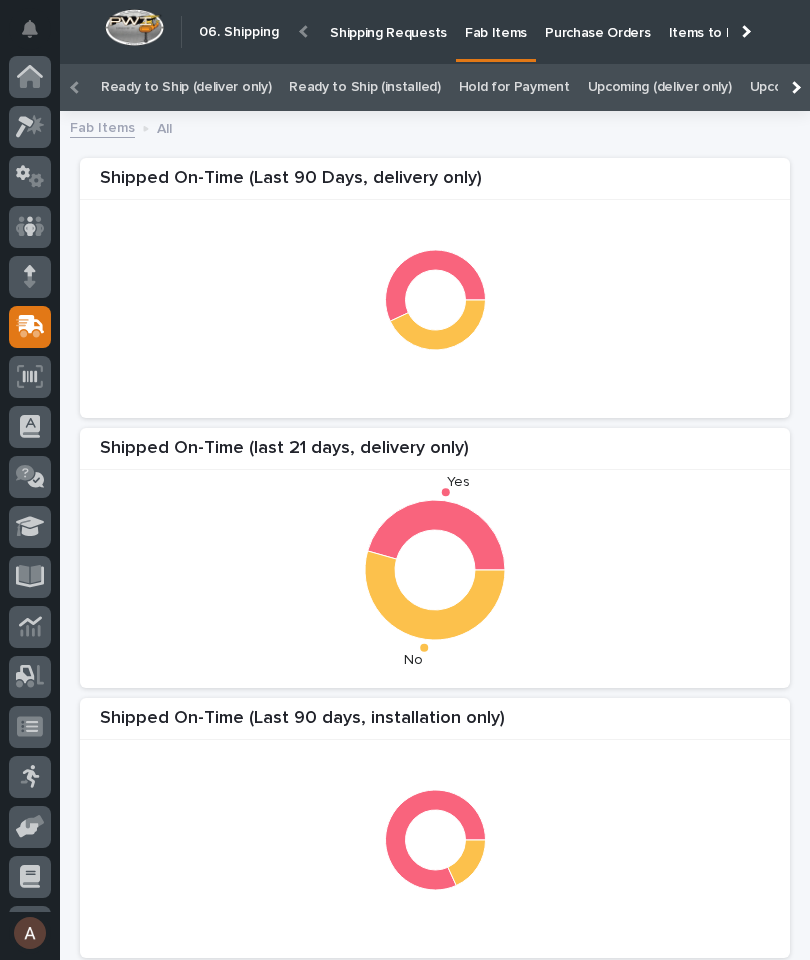 scroll, scrollTop: 49, scrollLeft: 0, axis: vertical 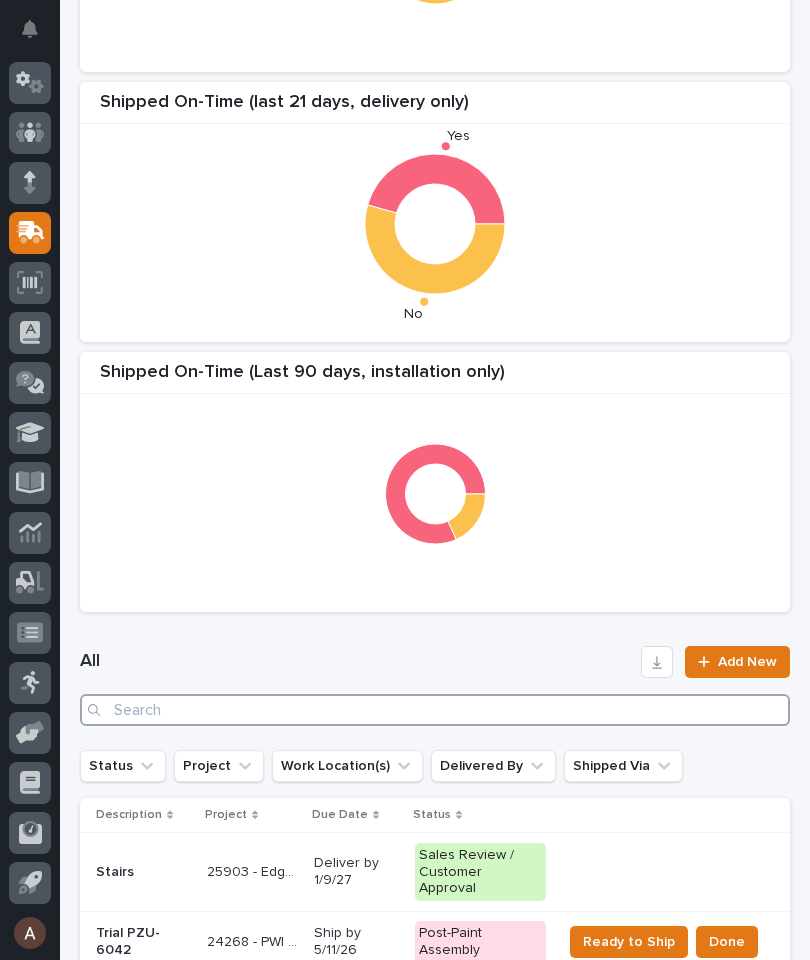 click at bounding box center [435, 710] 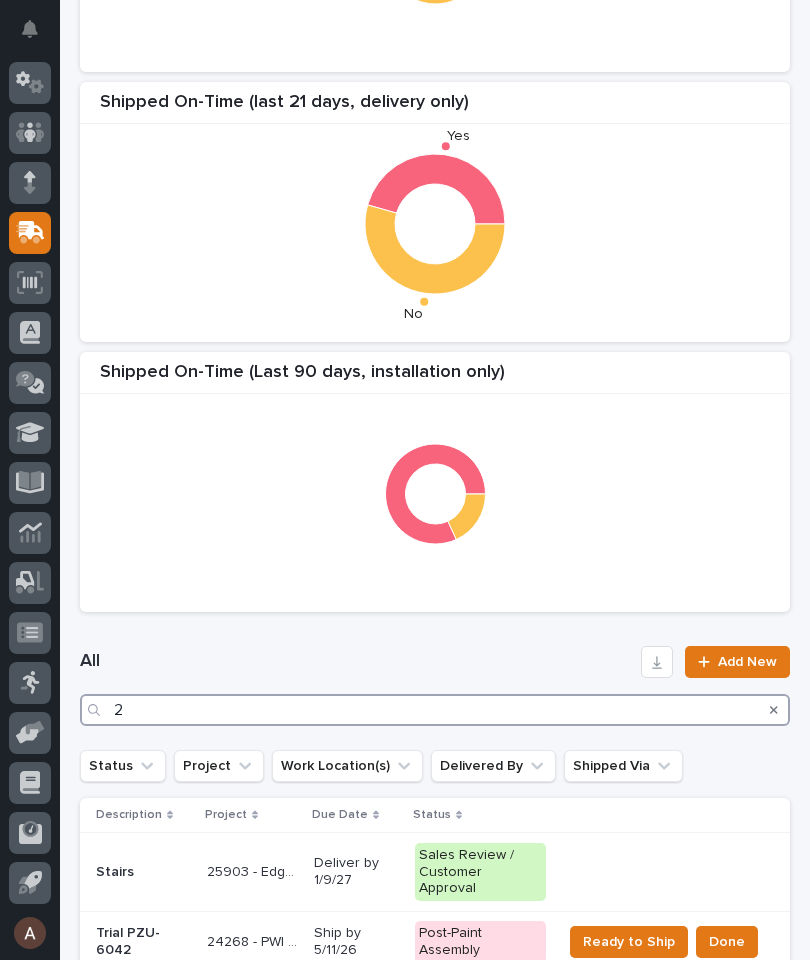 scroll, scrollTop: 0, scrollLeft: 0, axis: both 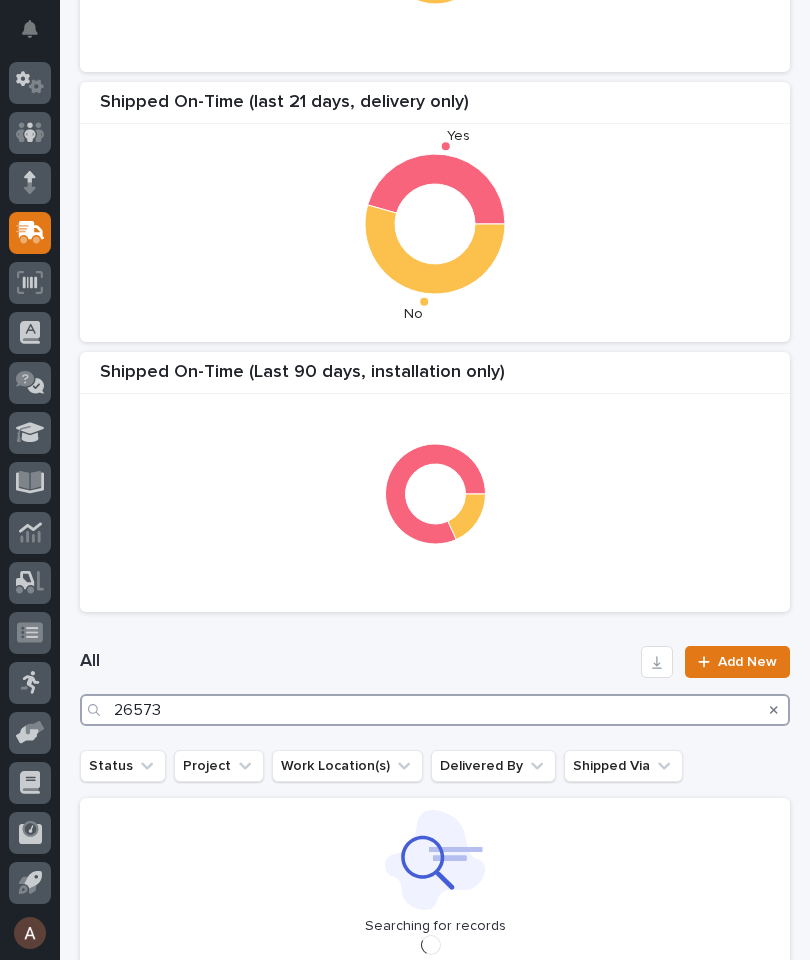 type on "26573" 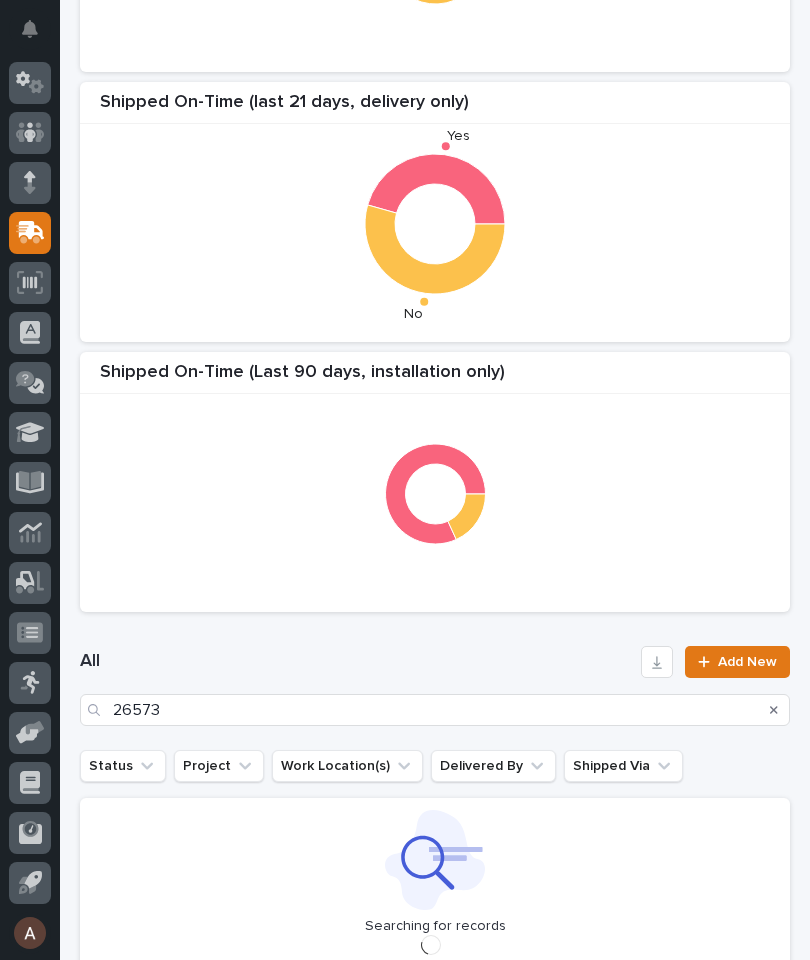 click on "Shipped On-Time (last 21 days, delivery only) Yes No" at bounding box center (435, 212) 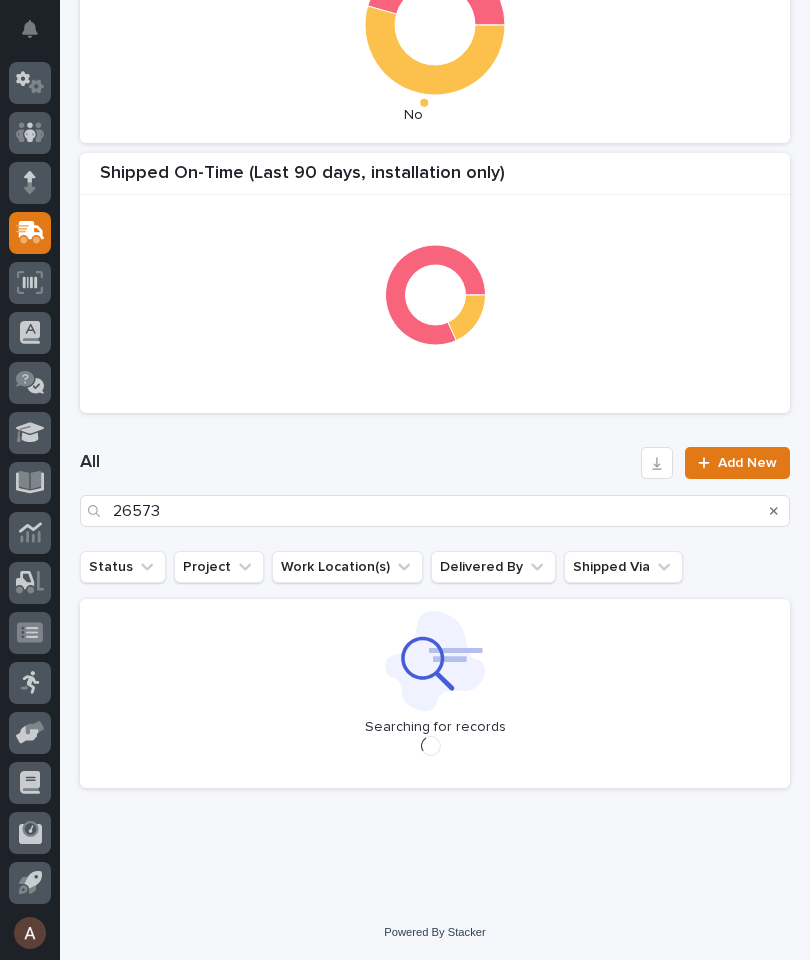 scroll, scrollTop: 544, scrollLeft: 0, axis: vertical 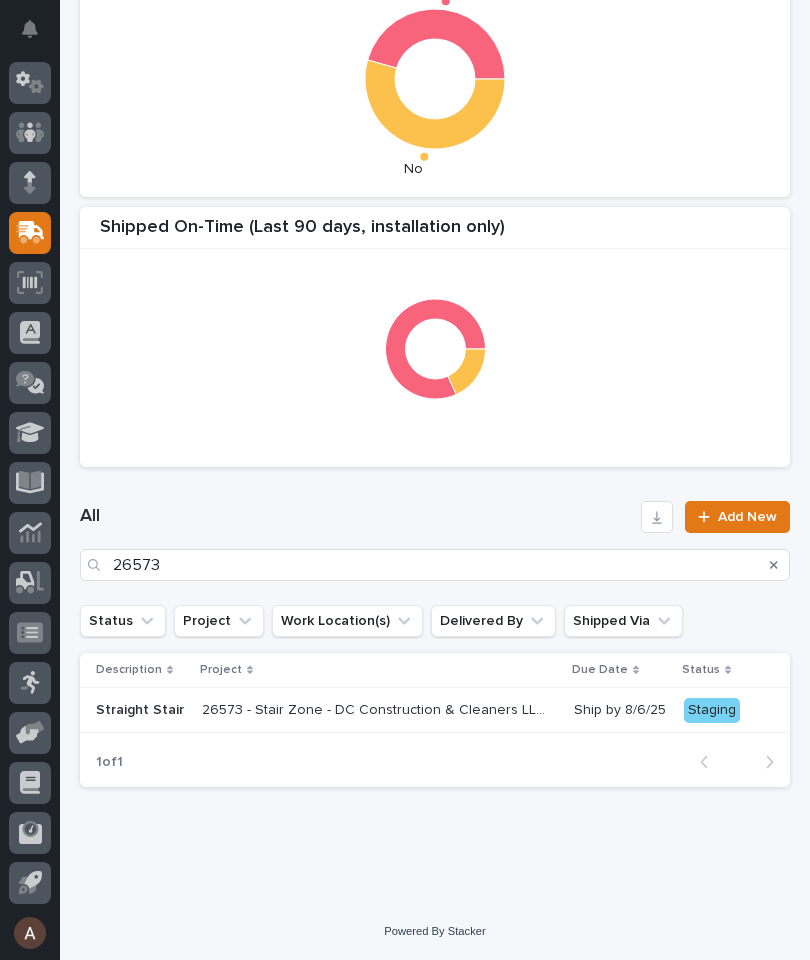 click on "Status" at bounding box center (123, 621) 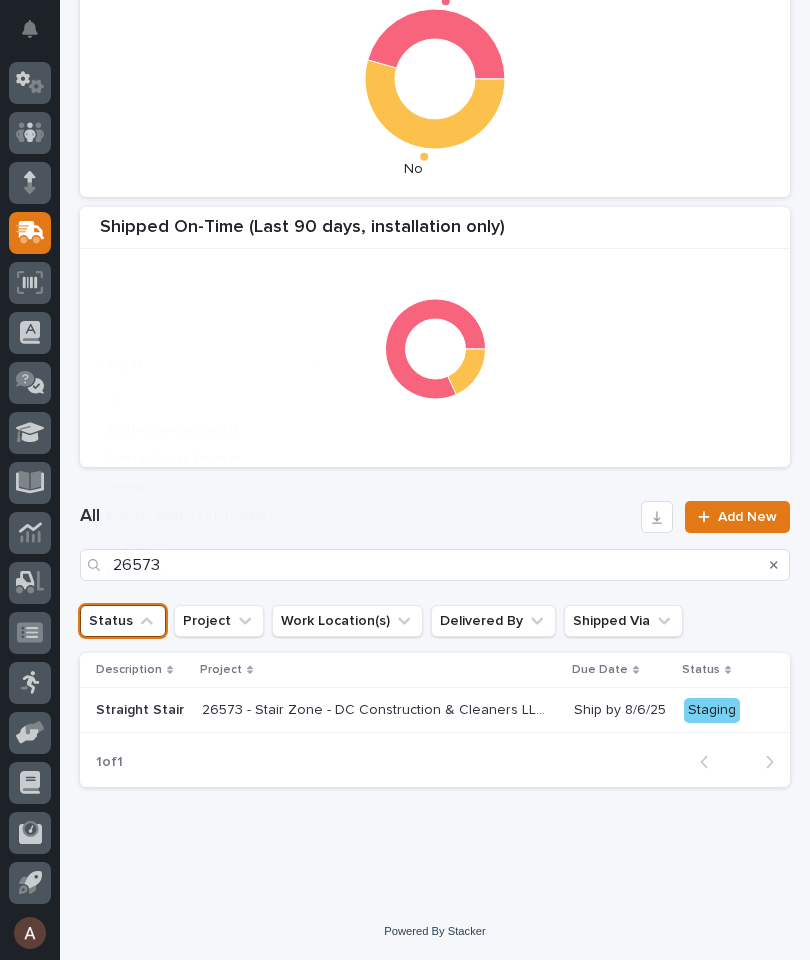 scroll, scrollTop: 489, scrollLeft: 0, axis: vertical 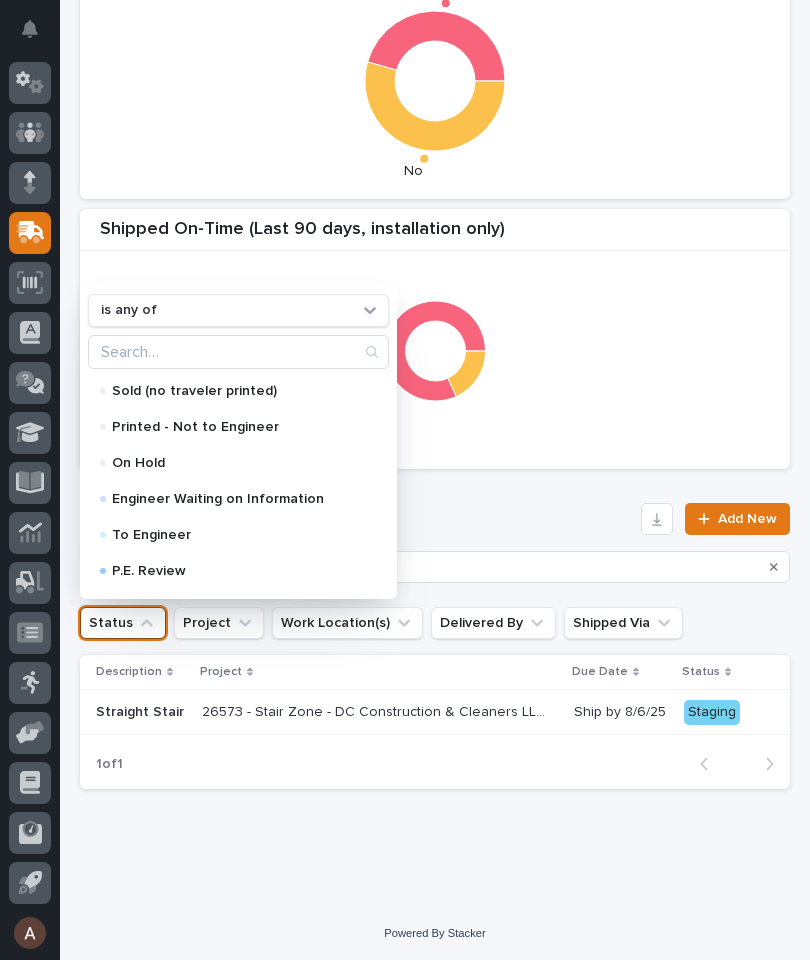 click at bounding box center (435, 351) 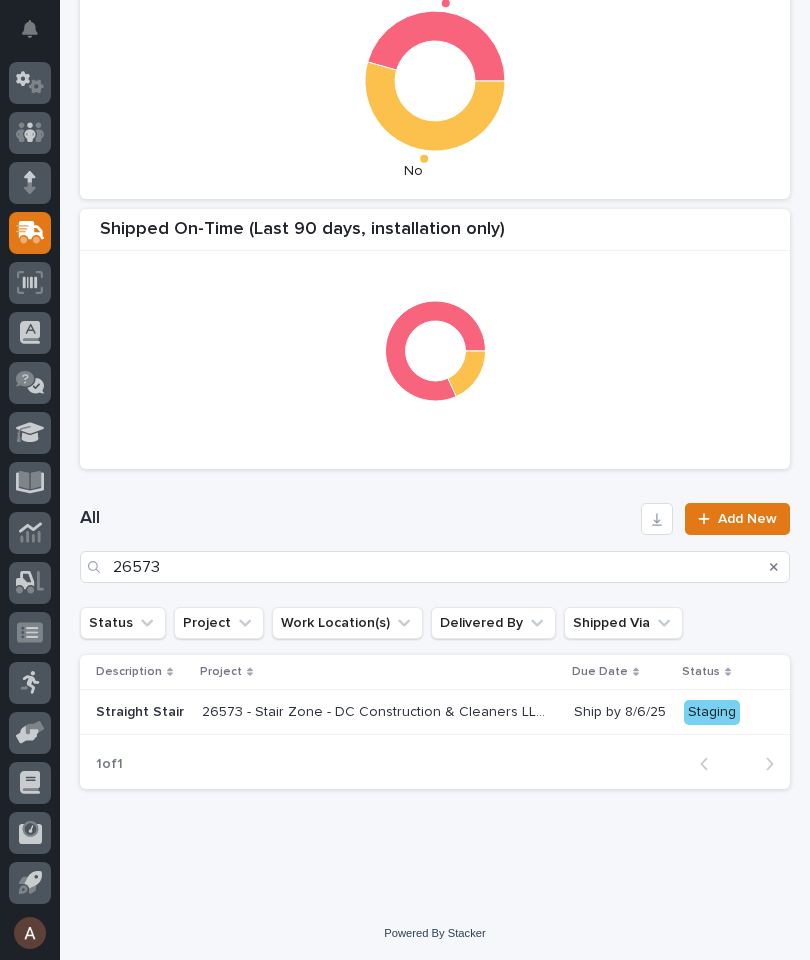 click on "Straight Stair" at bounding box center (141, 712) 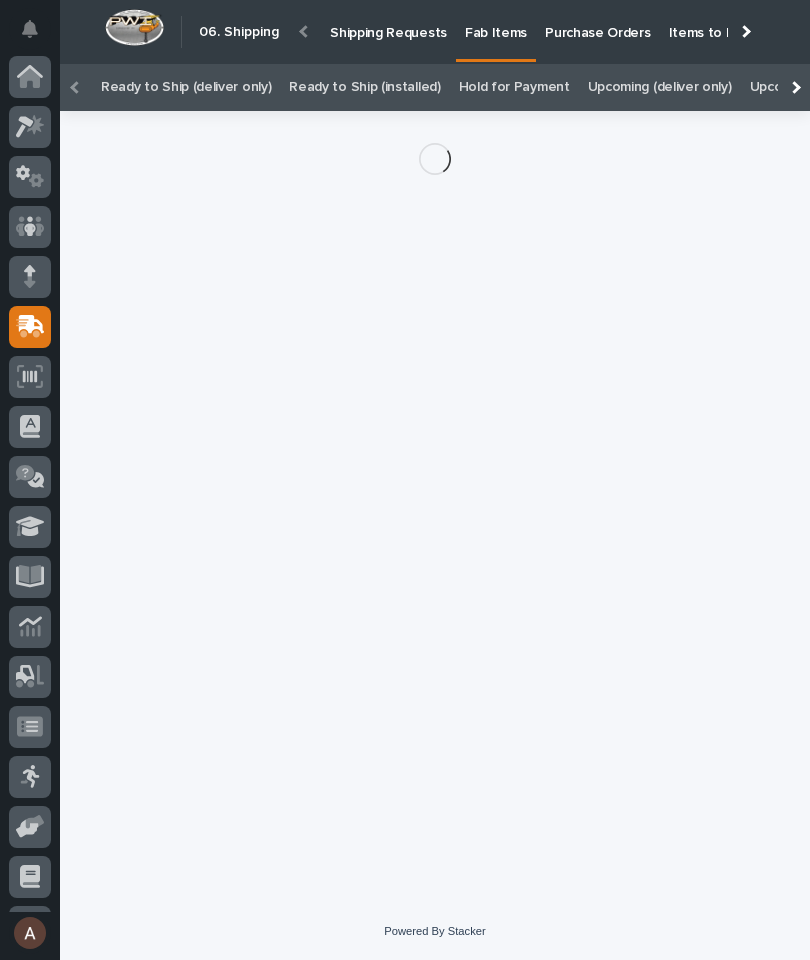 scroll, scrollTop: 94, scrollLeft: 0, axis: vertical 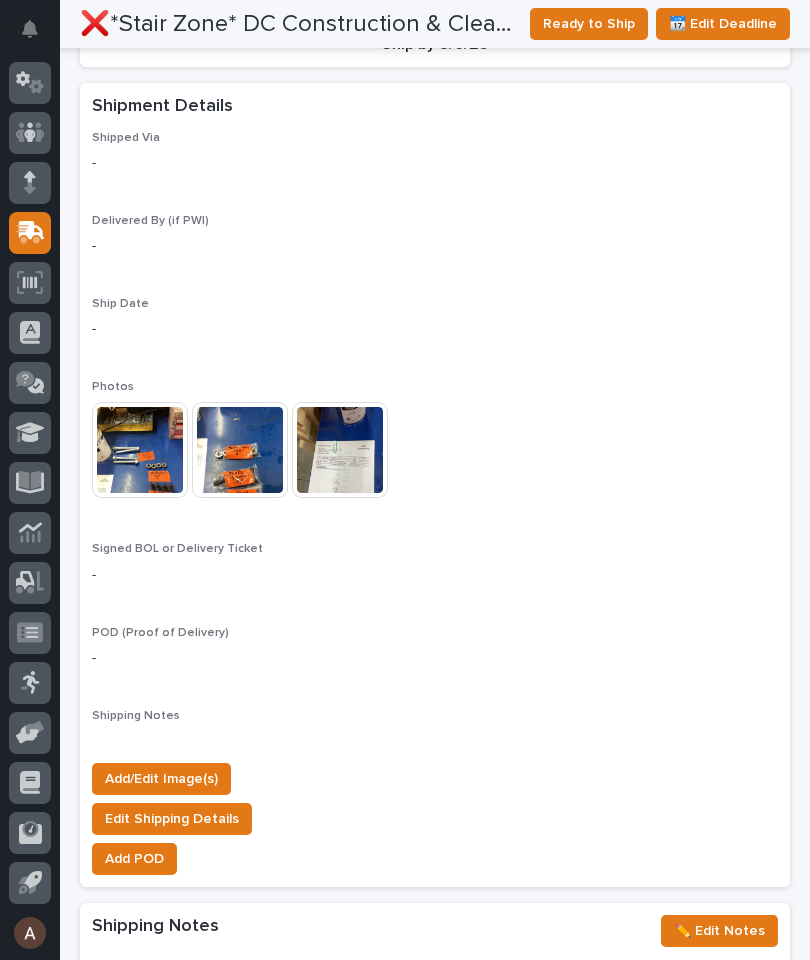 click on "Add/Edit Image(s)" at bounding box center (161, 779) 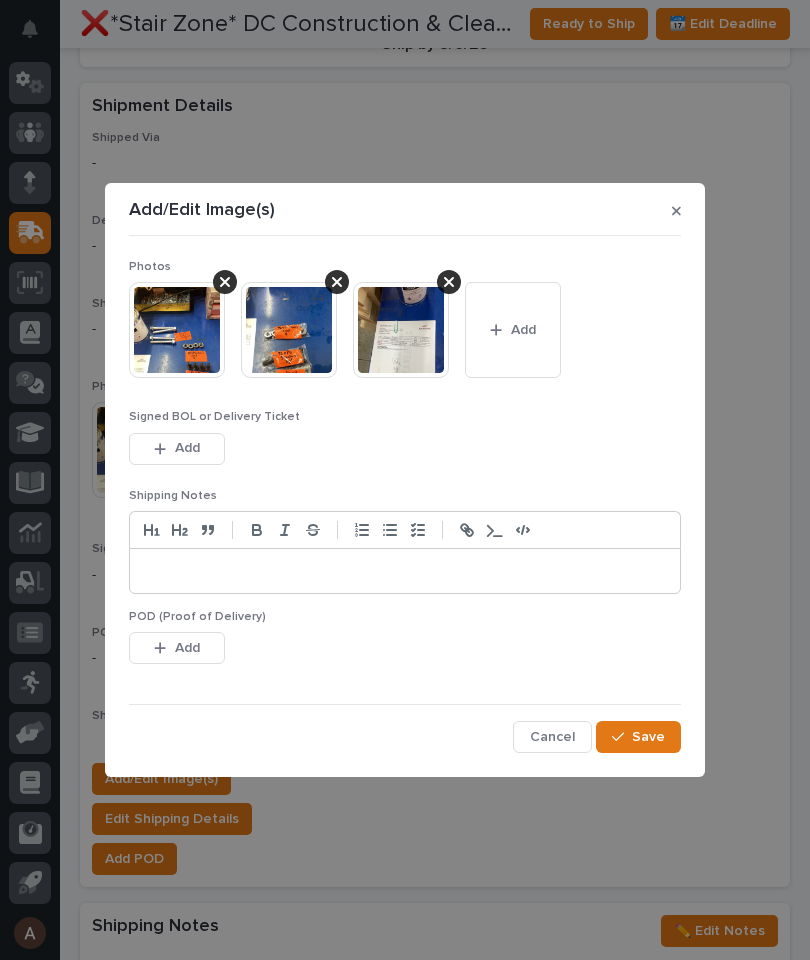 click on "Add" at bounding box center [513, 330] 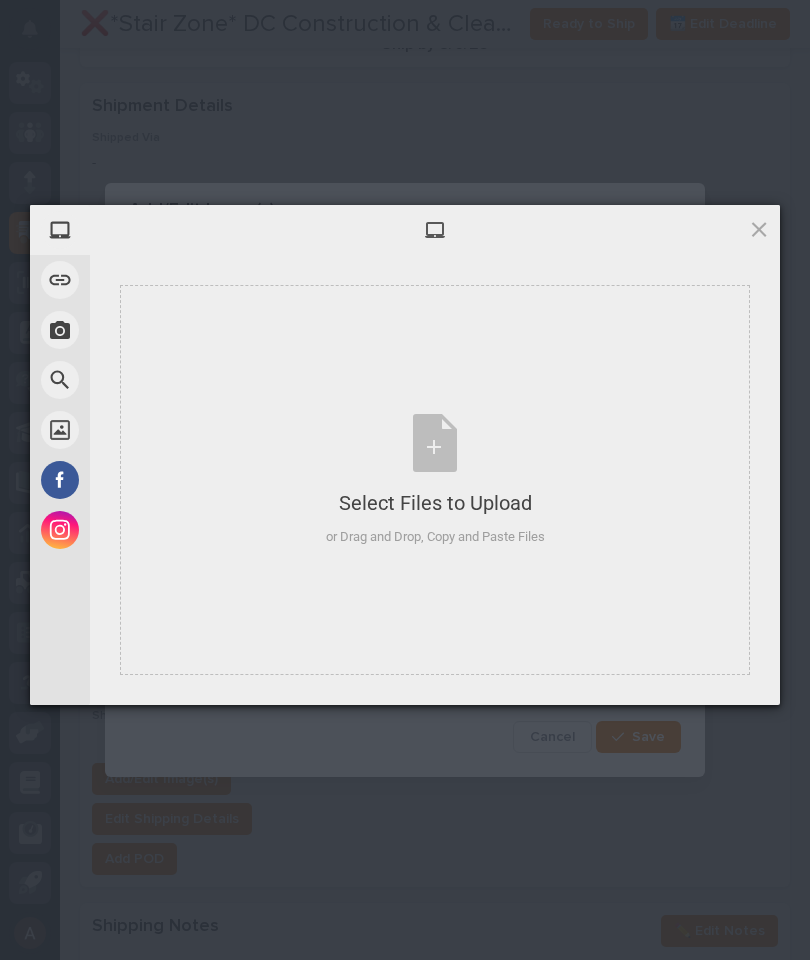 click on "Select Files to Upload
or Drag and Drop, Copy and Paste Files" at bounding box center (435, 480) 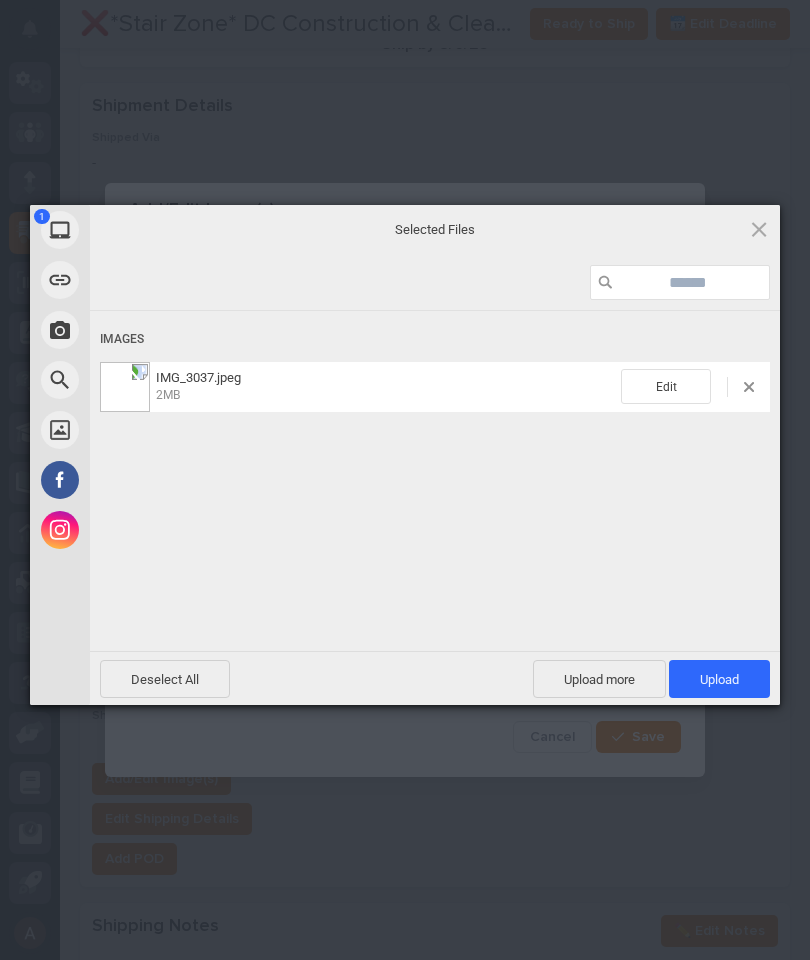 click on "Upload
1" at bounding box center [719, 679] 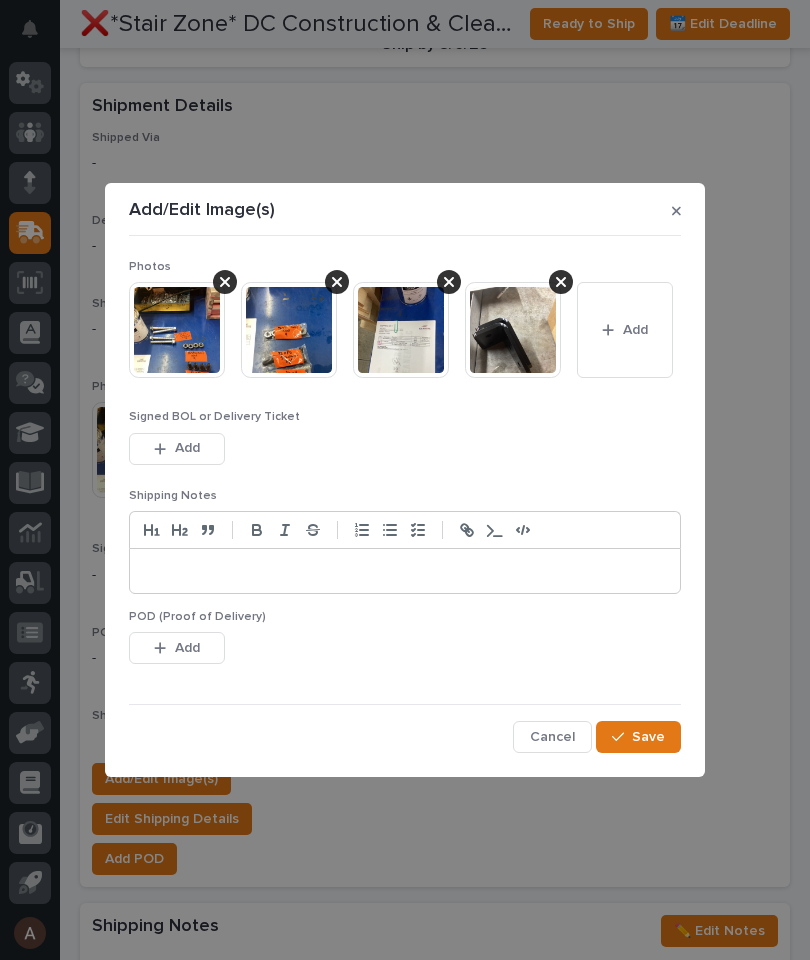 click on "Save" at bounding box center (638, 737) 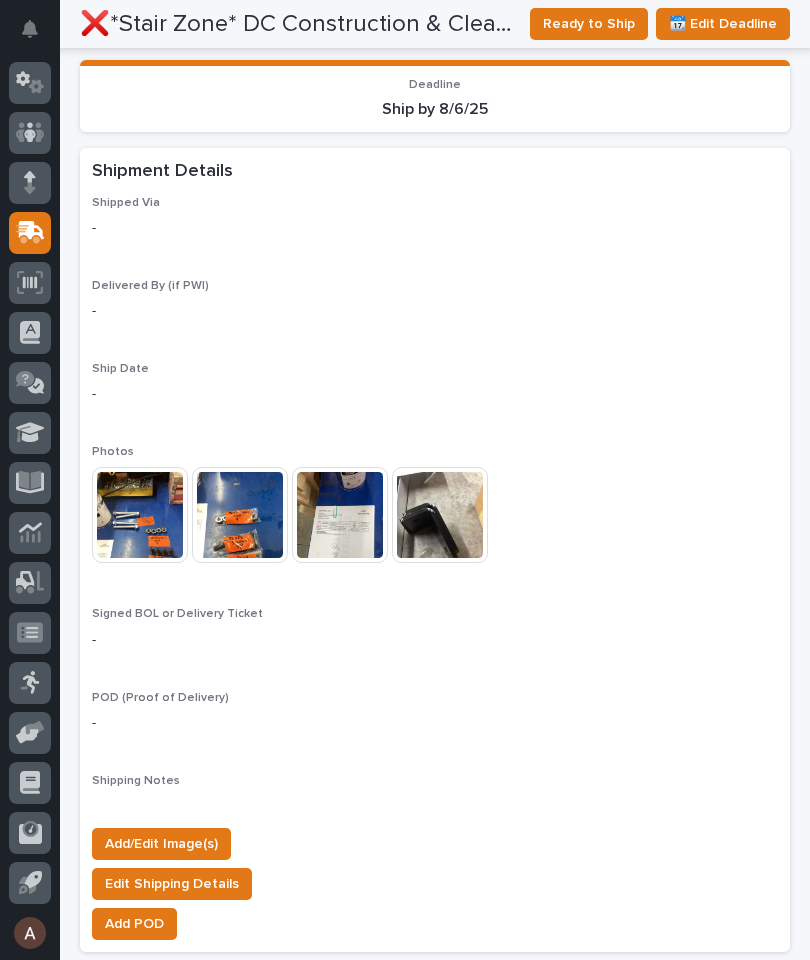 click on "Ready to Ship" at bounding box center [589, 24] 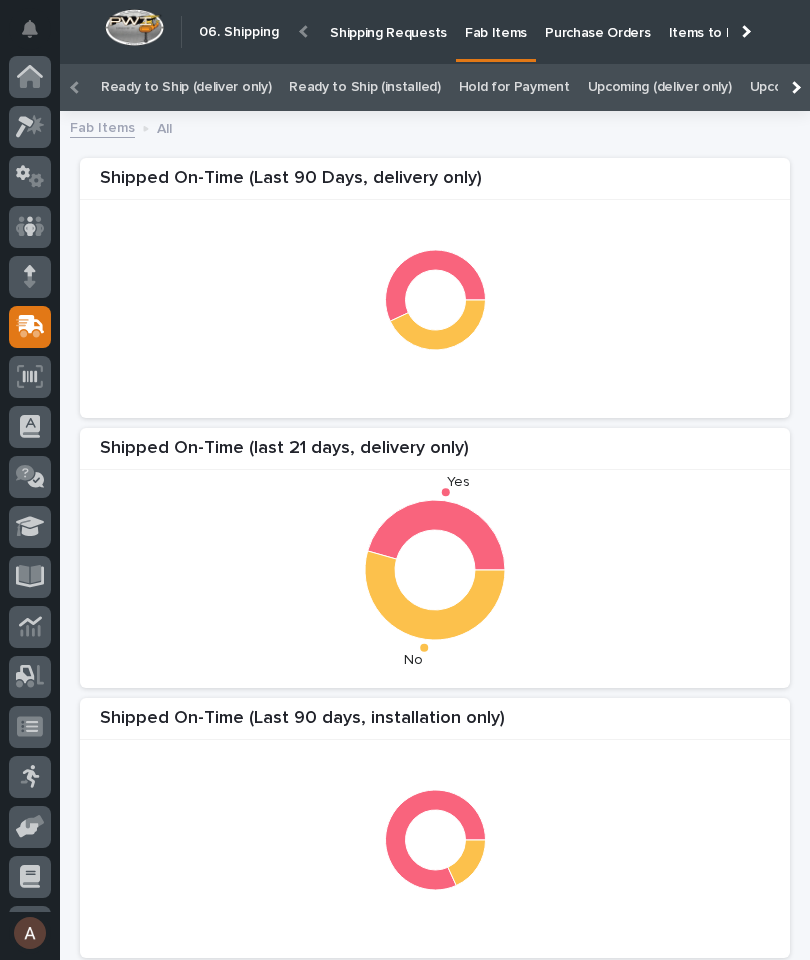 scroll, scrollTop: 94, scrollLeft: 0, axis: vertical 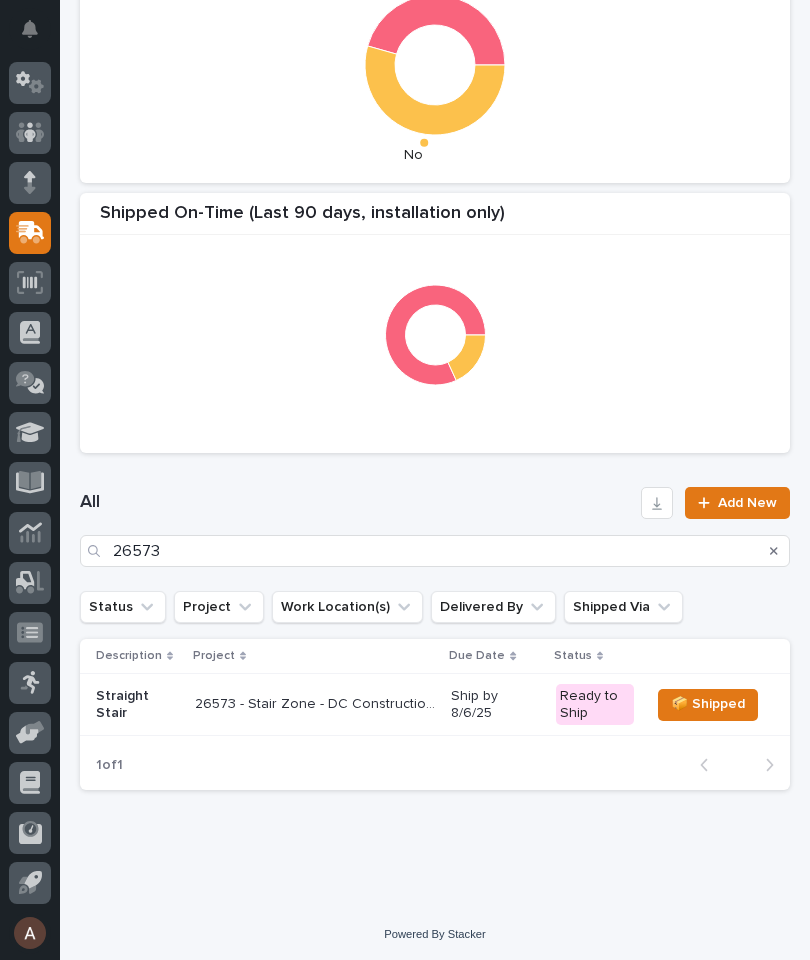 click at bounding box center (774, 551) 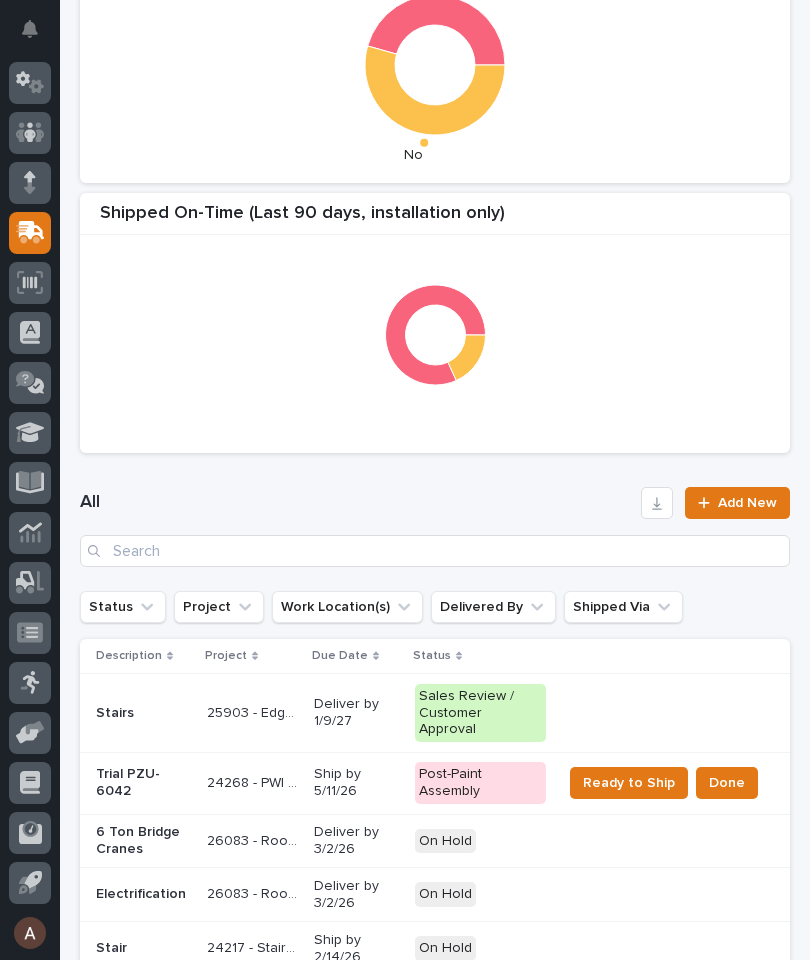 scroll, scrollTop: 0, scrollLeft: 0, axis: both 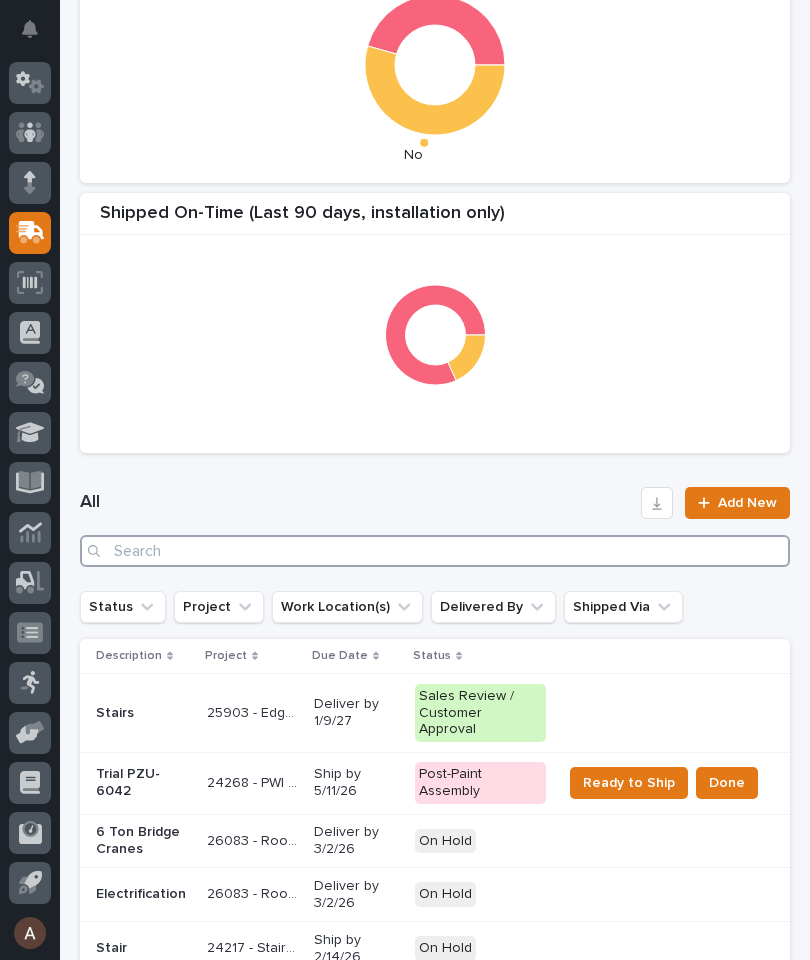 click at bounding box center (435, 551) 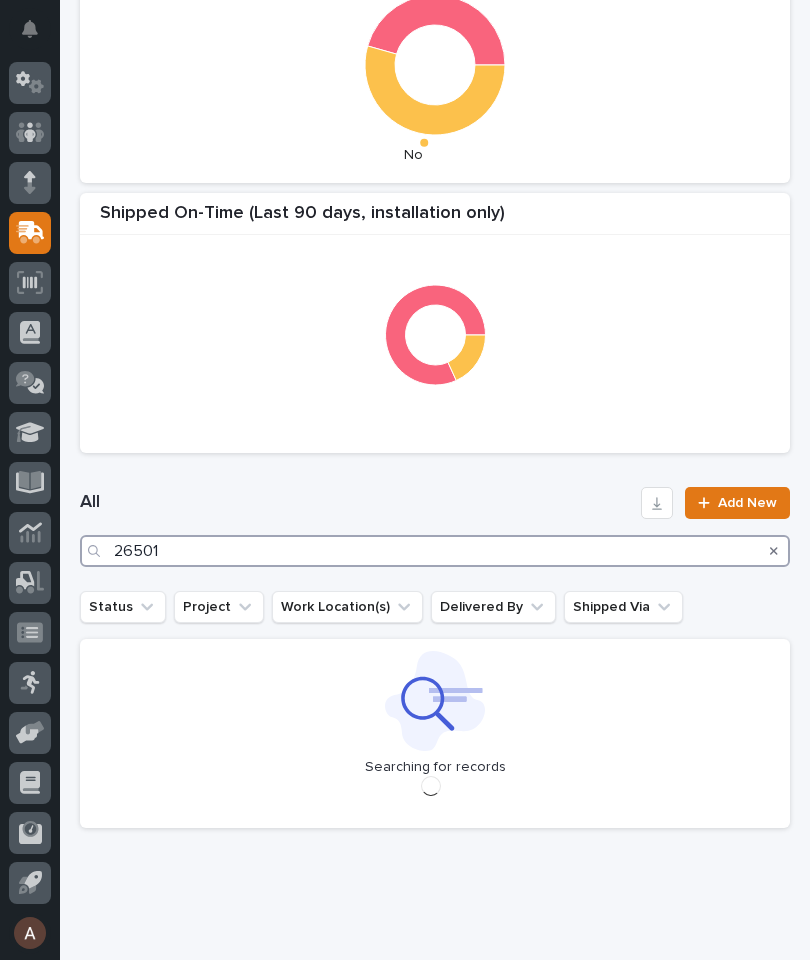 type on "26501" 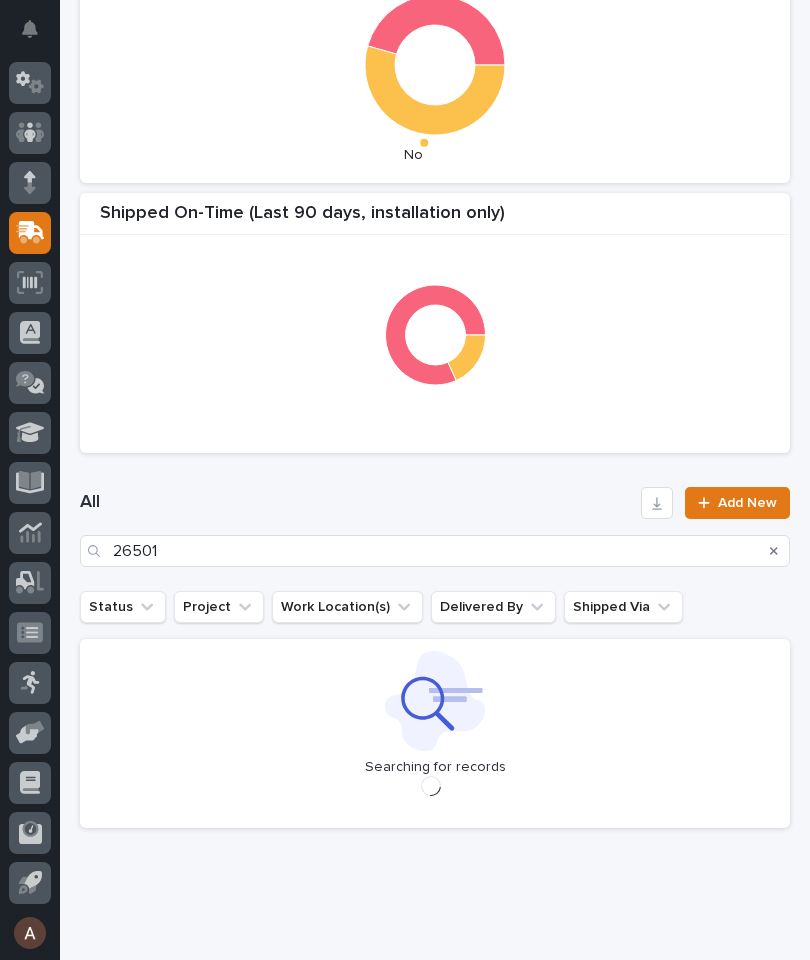 click on "All" at bounding box center (356, 503) 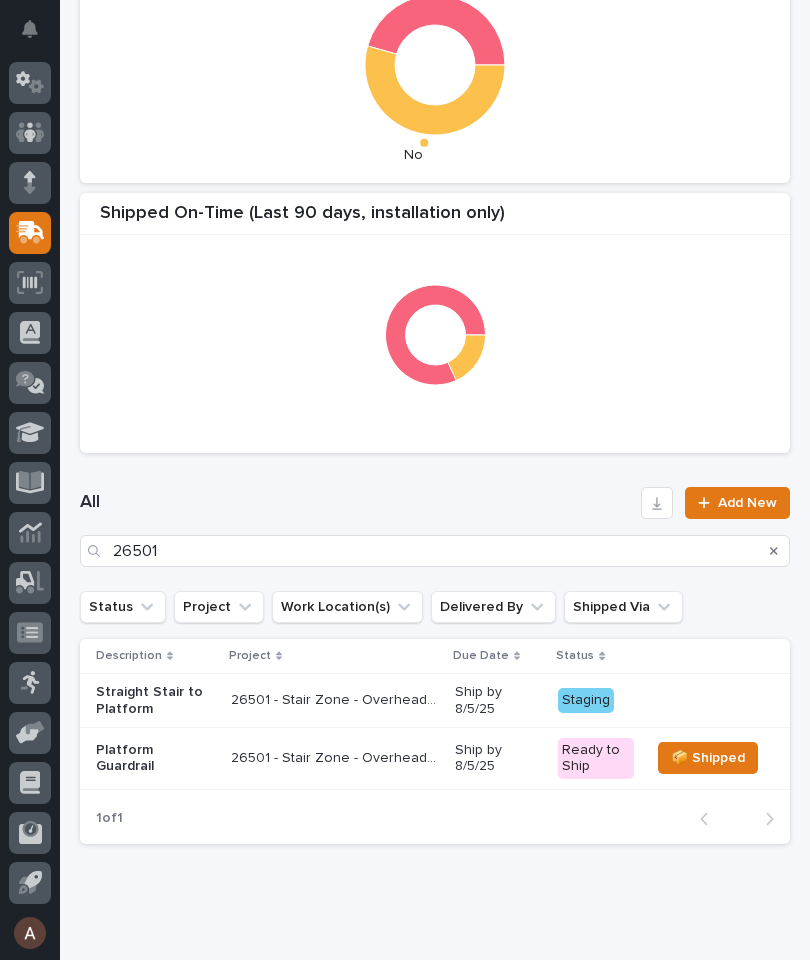 click on "Straight Stair to Platform" at bounding box center [155, 701] 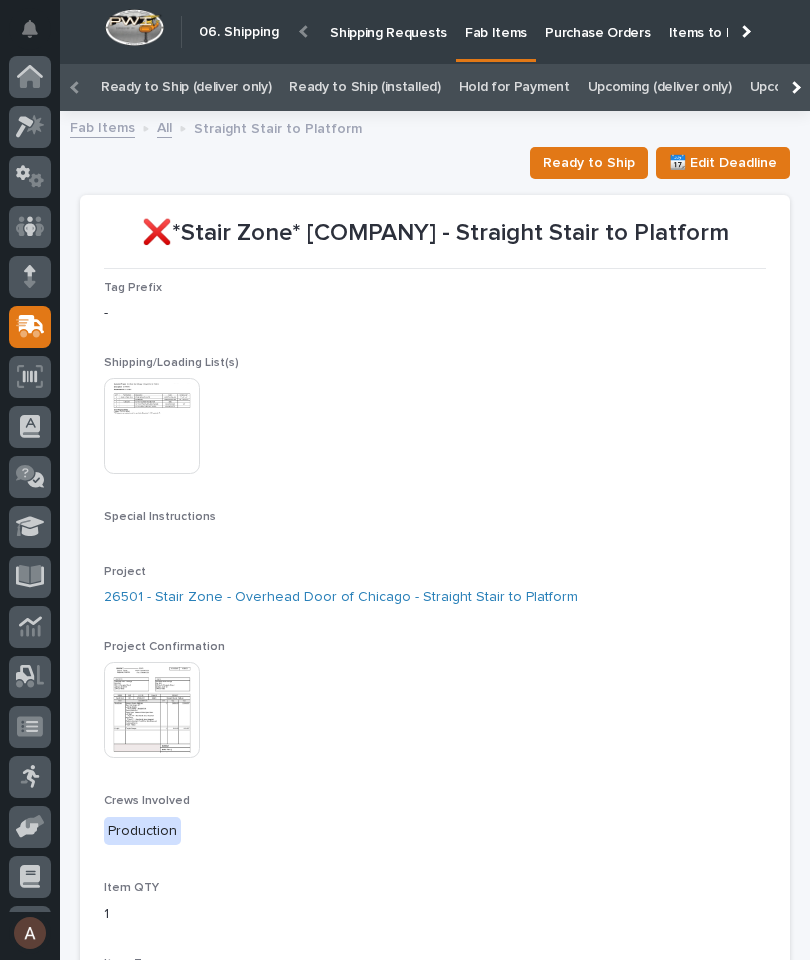 scroll, scrollTop: 94, scrollLeft: 0, axis: vertical 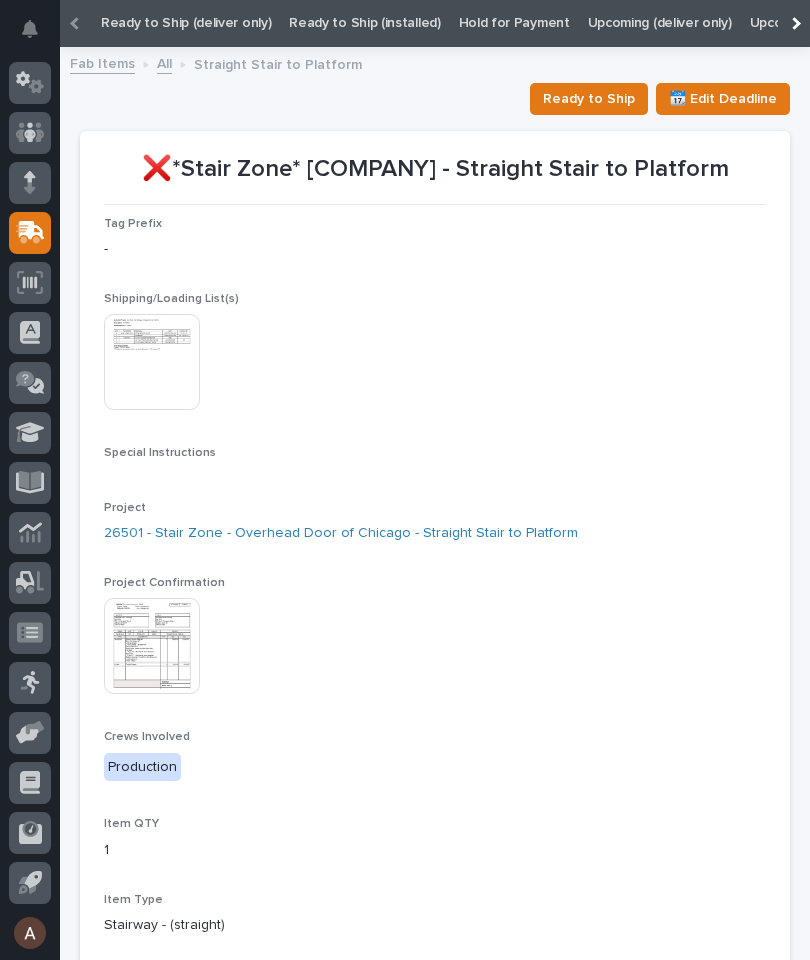 click on "Ready to Ship" at bounding box center [589, 99] 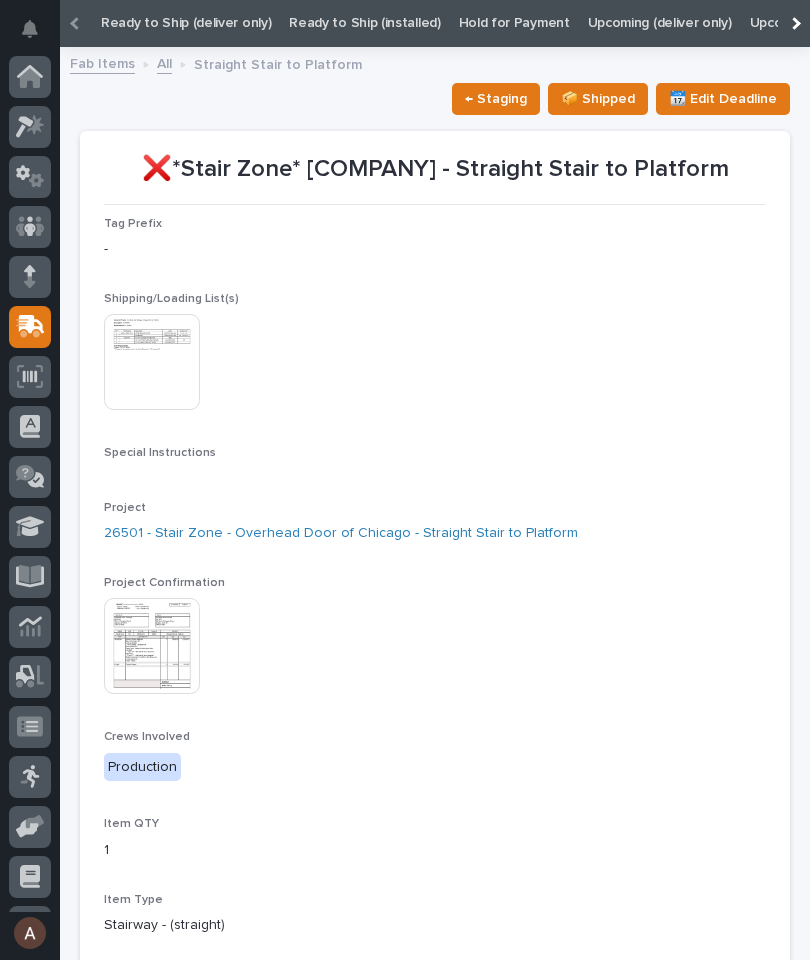 scroll, scrollTop: 0, scrollLeft: 0, axis: both 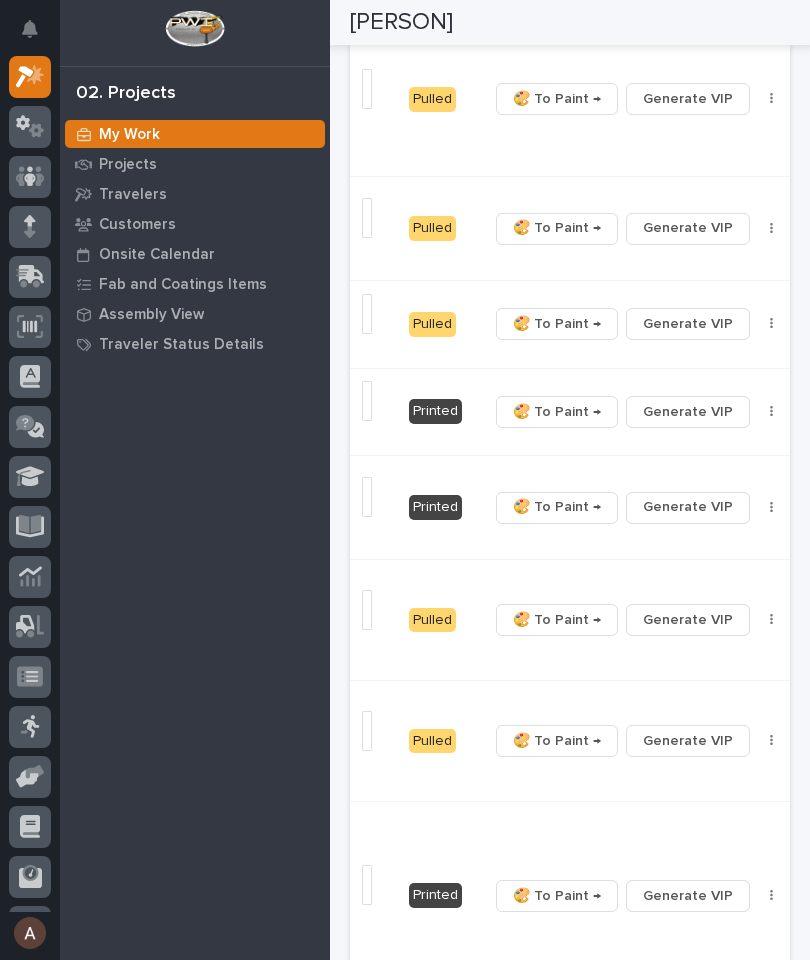 click at bounding box center (772, 508) 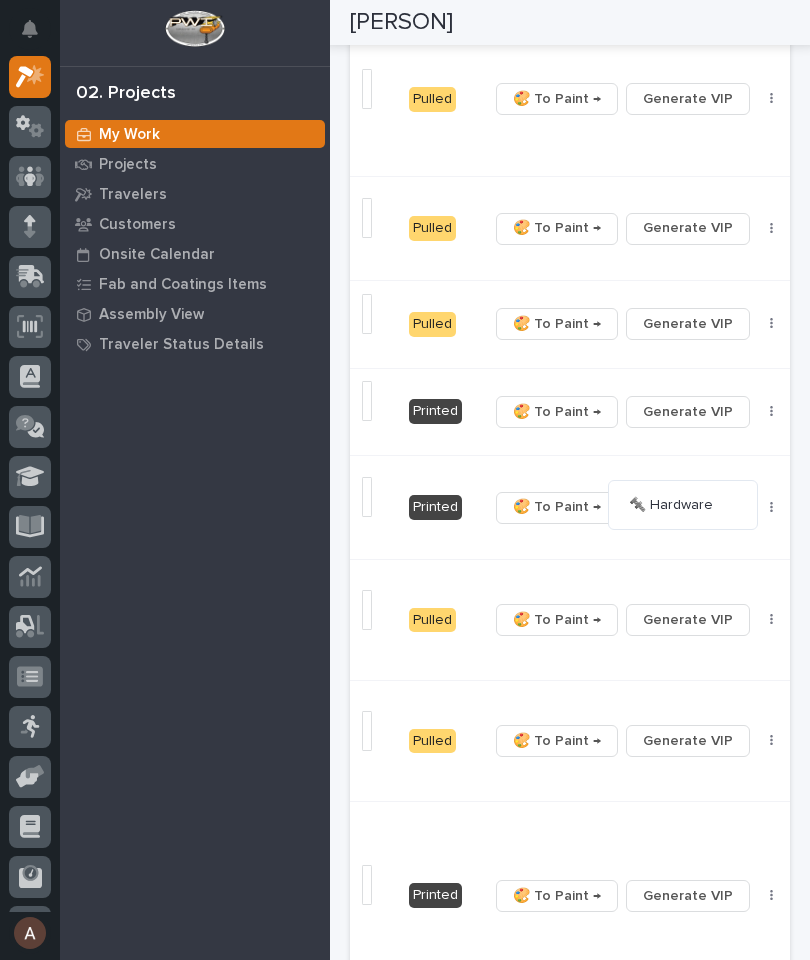 click on "🔩 Hardware" at bounding box center (671, 505) 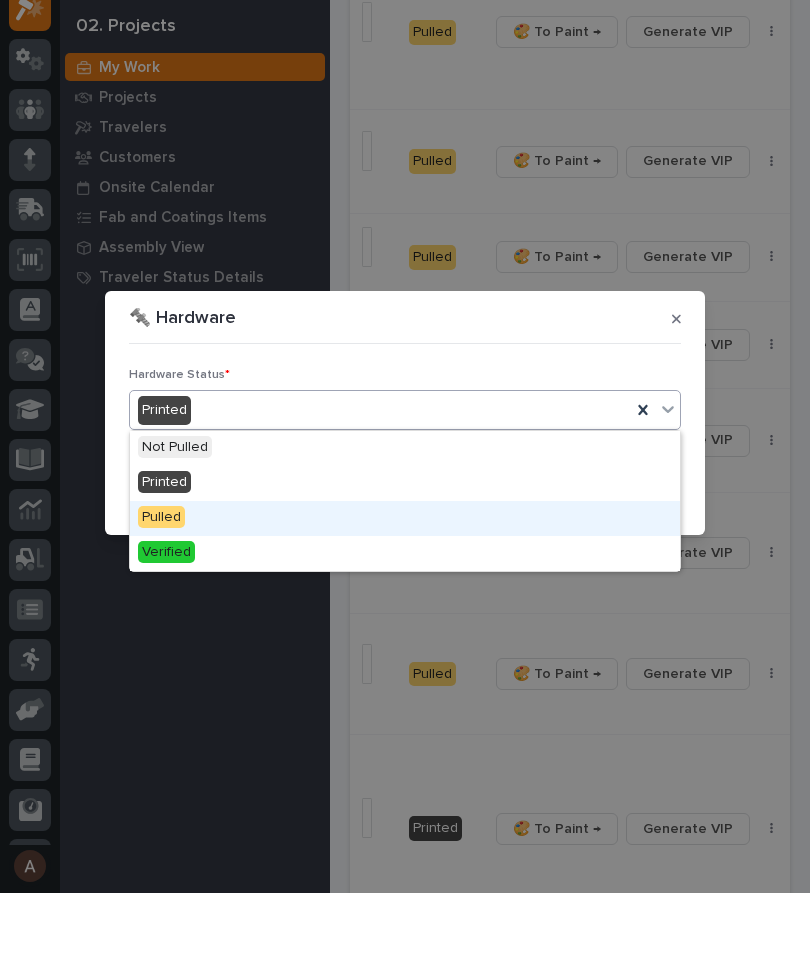 click on "Pulled" at bounding box center [405, 585] 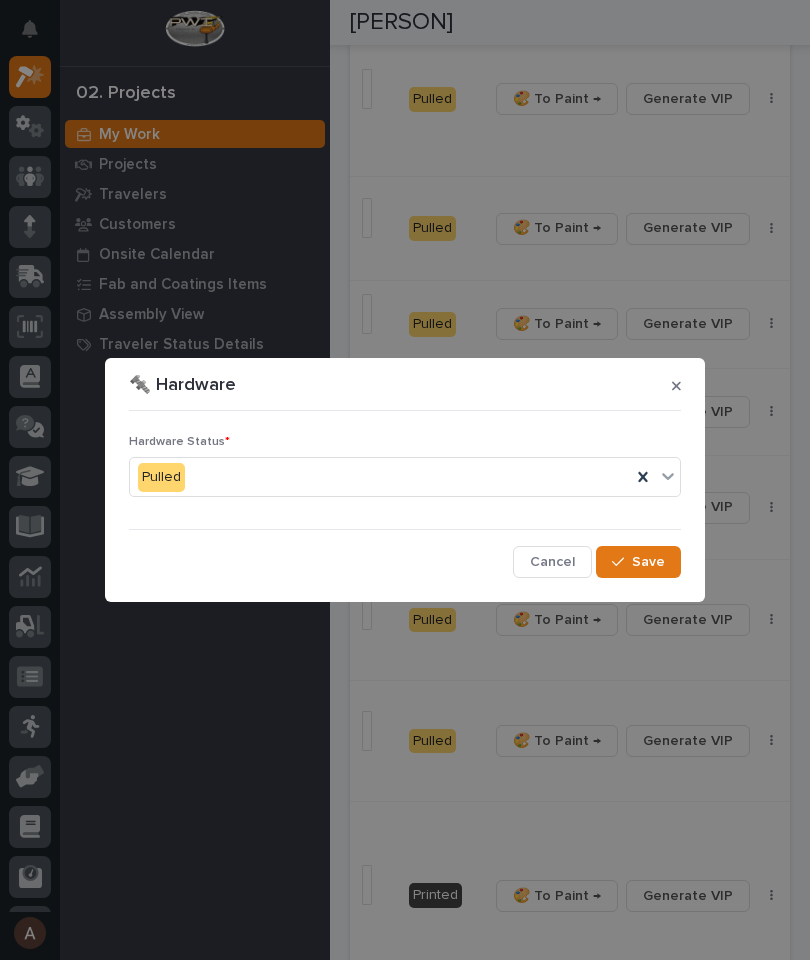 click on "Save" at bounding box center [648, 562] 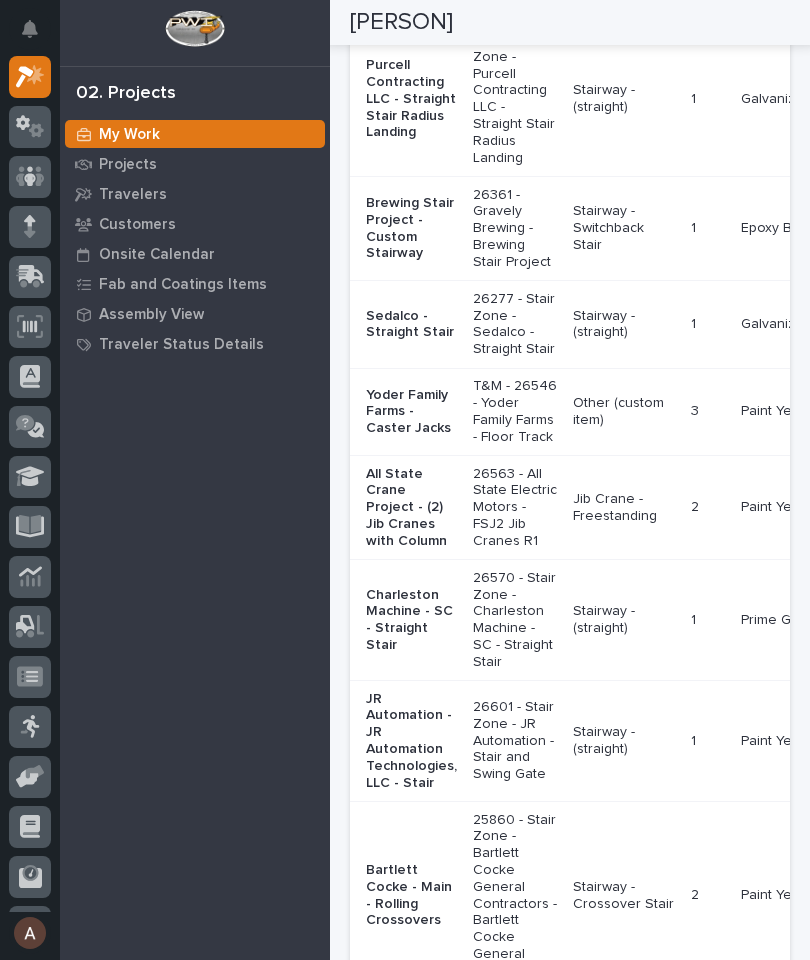 scroll, scrollTop: 0, scrollLeft: 0, axis: both 